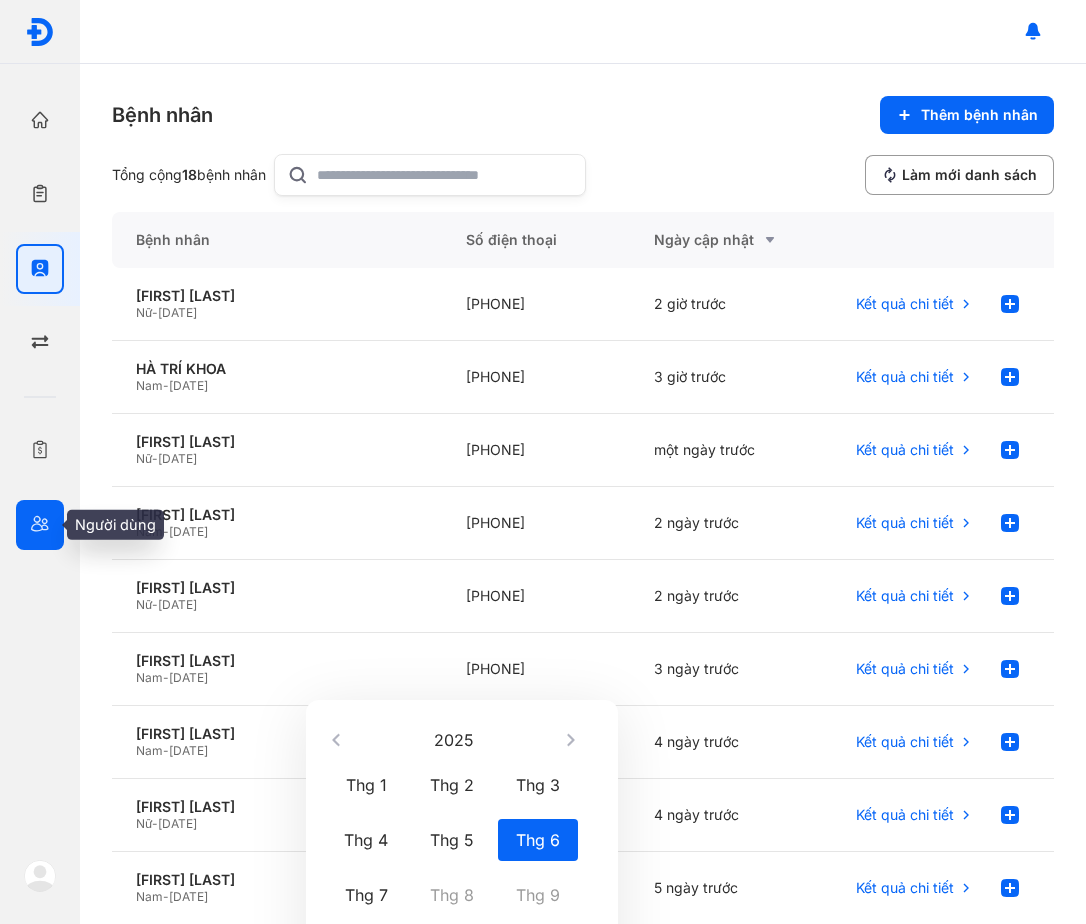 scroll, scrollTop: 0, scrollLeft: 0, axis: both 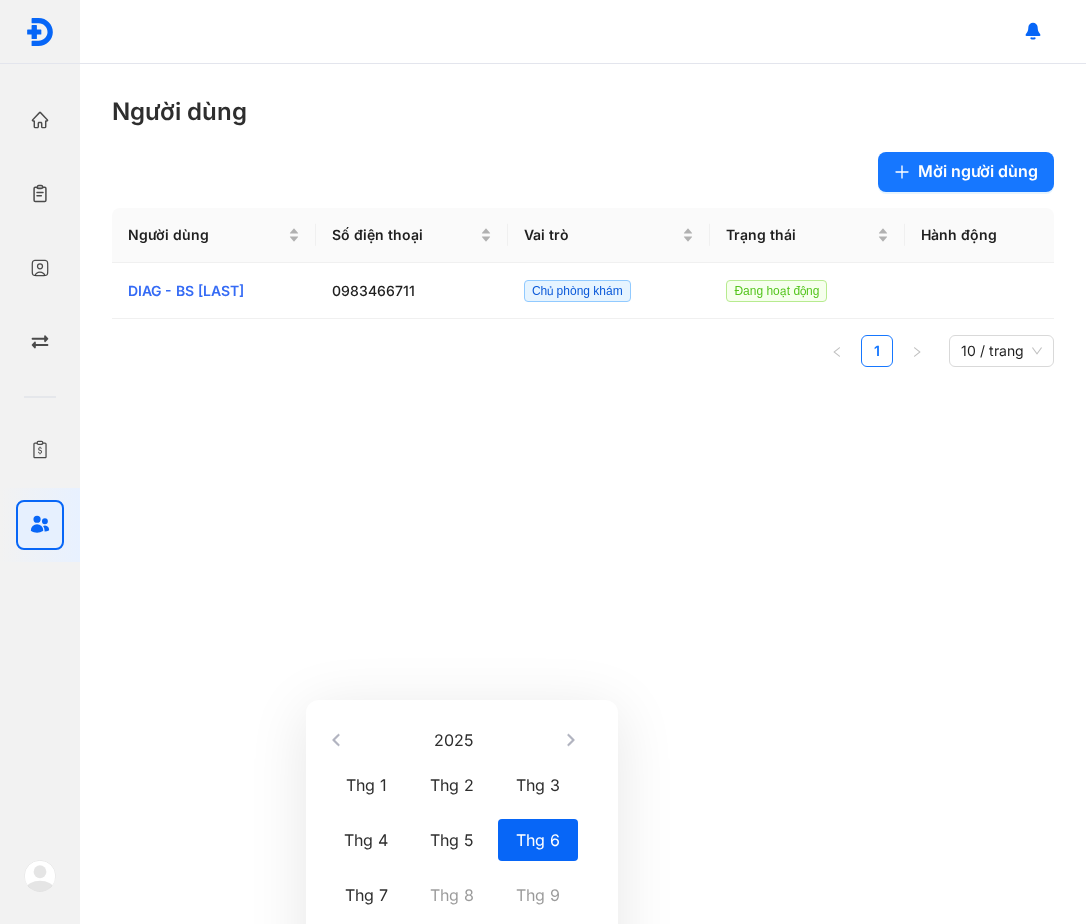 click at bounding box center [40, 876] 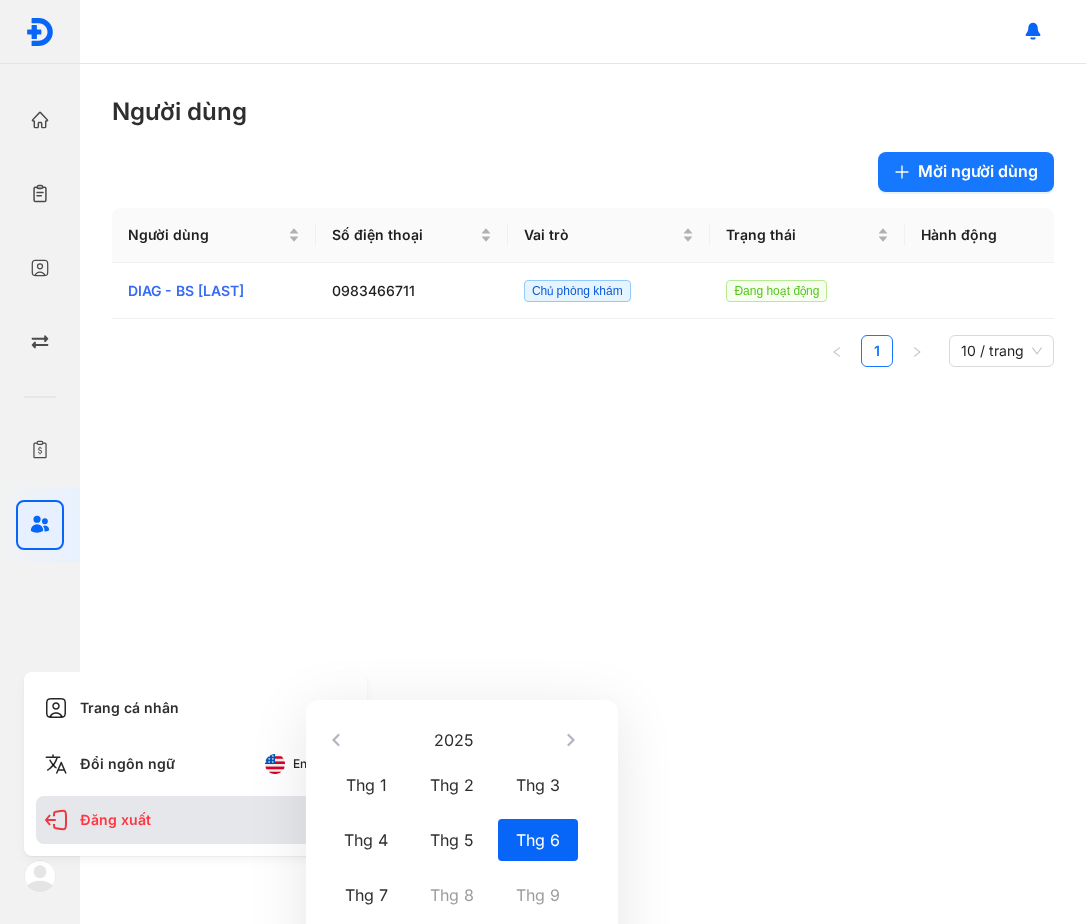 click on "Đăng xuất" 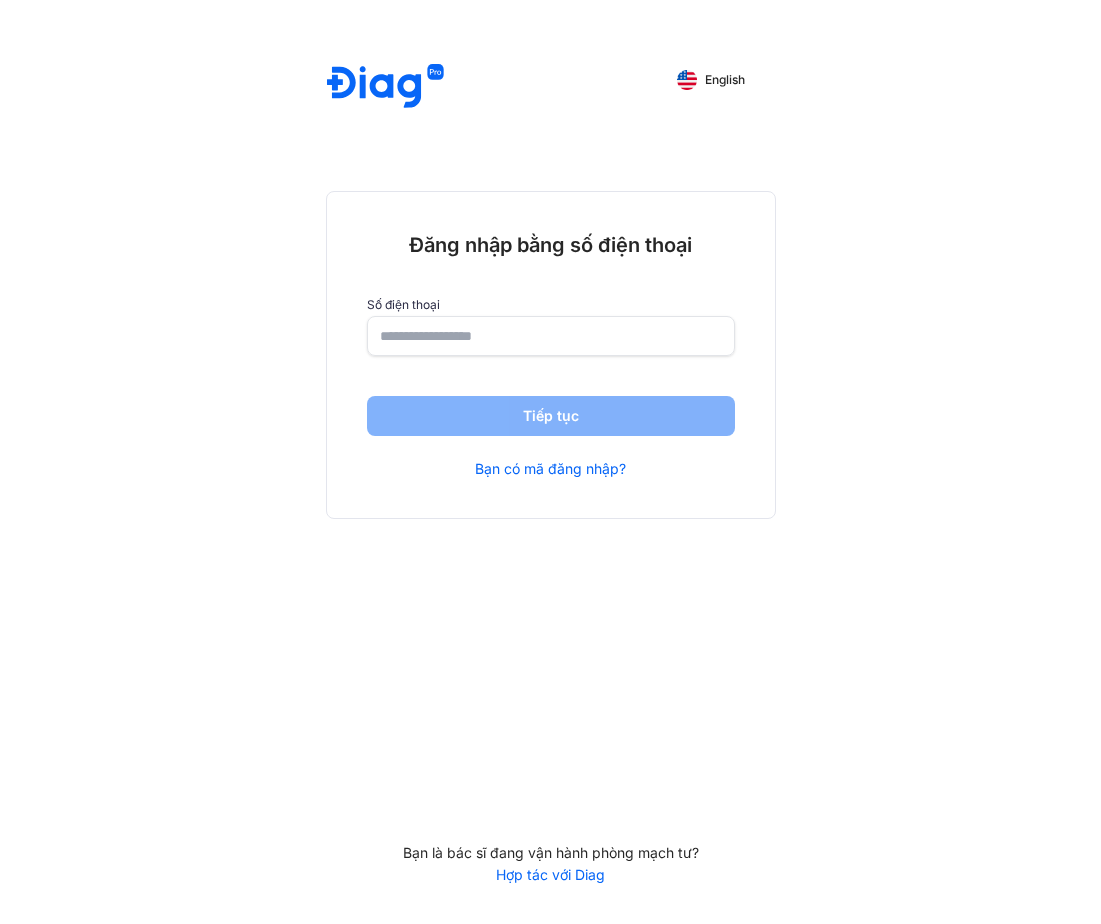 scroll, scrollTop: 0, scrollLeft: 0, axis: both 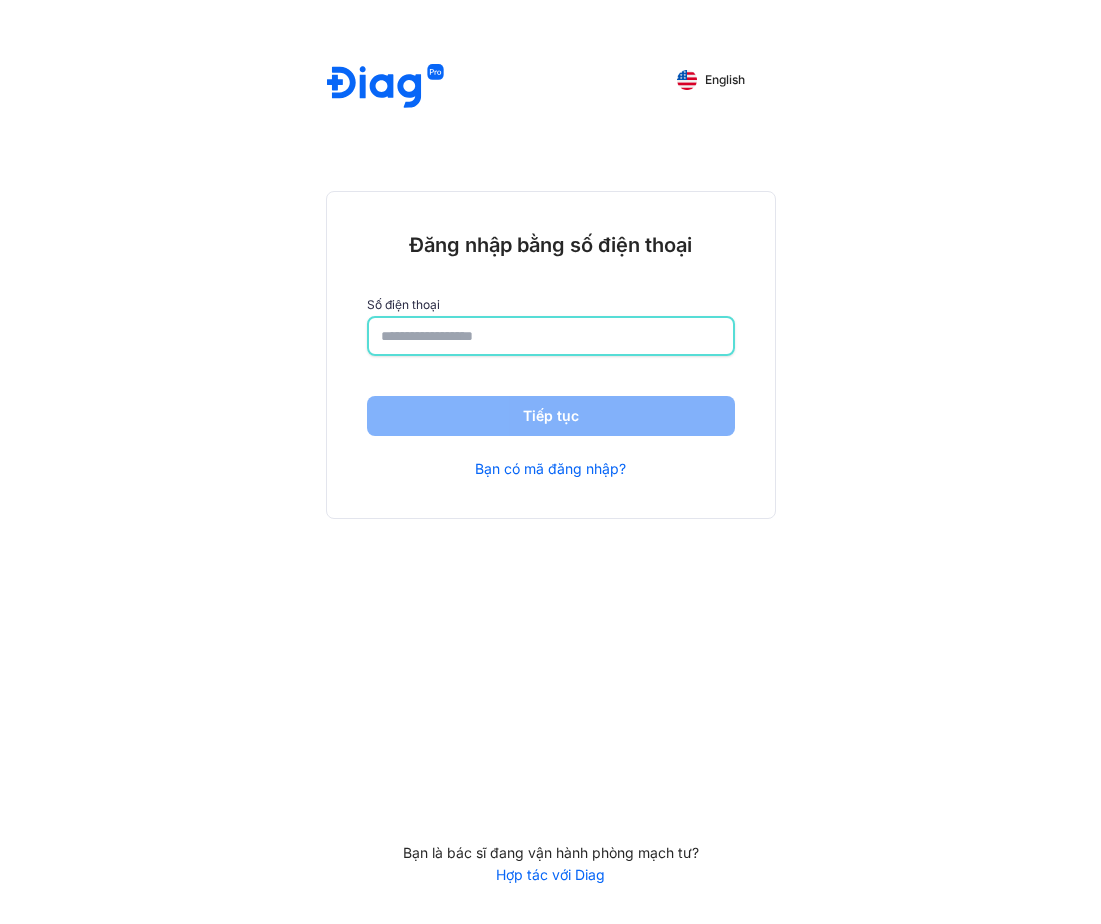 click 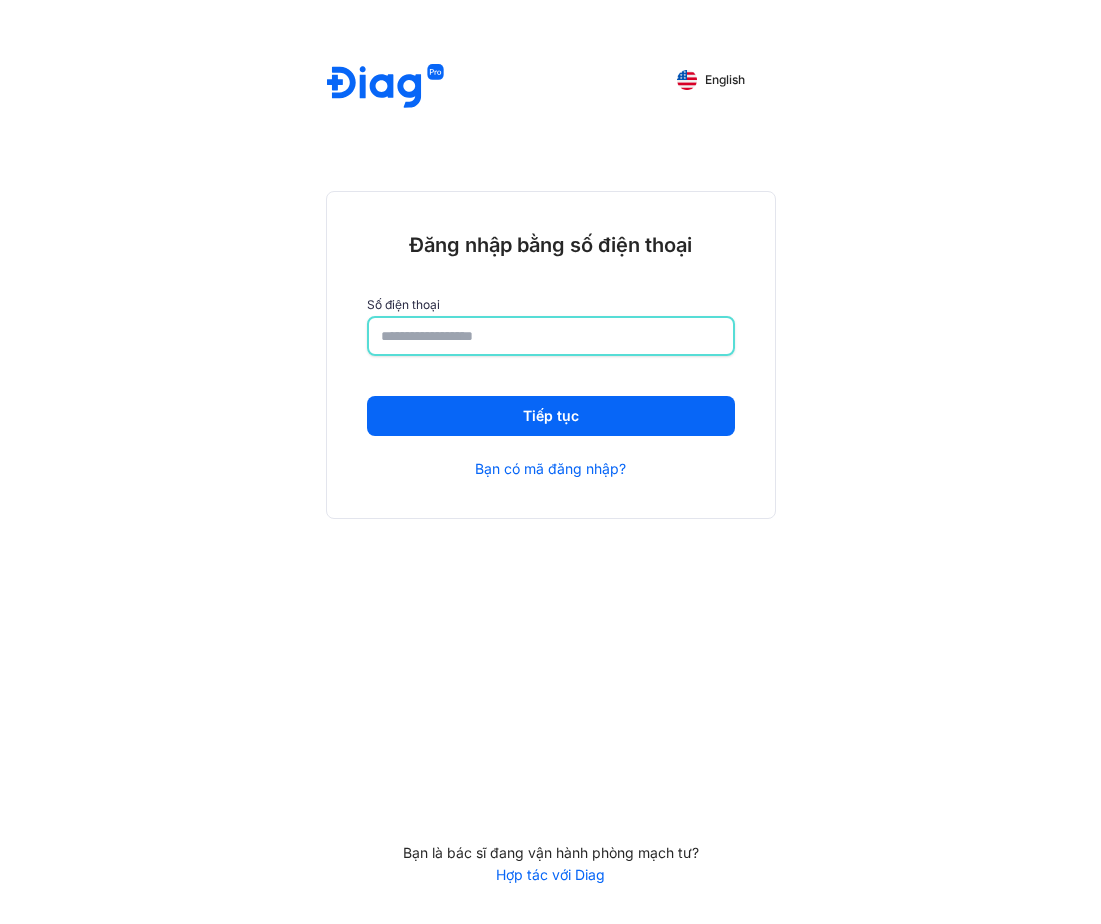 type on "**********" 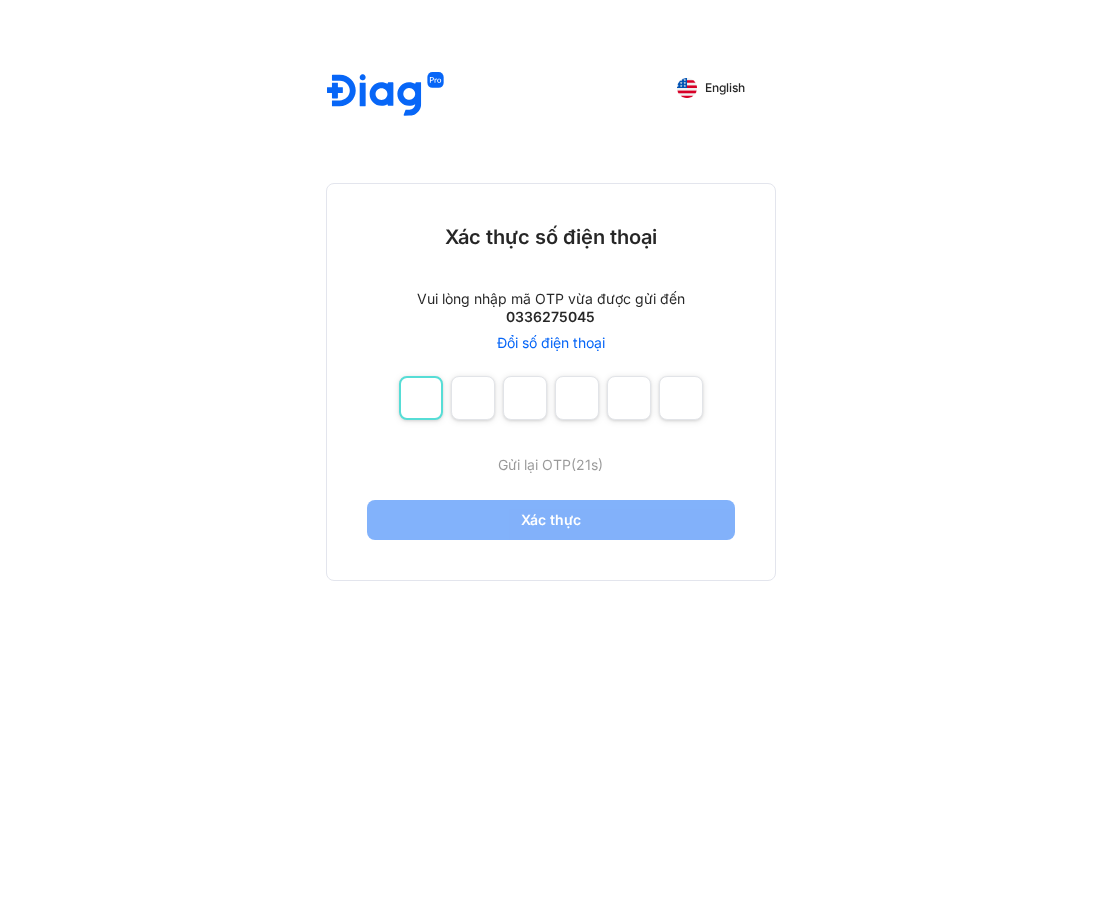 click at bounding box center [421, 398] 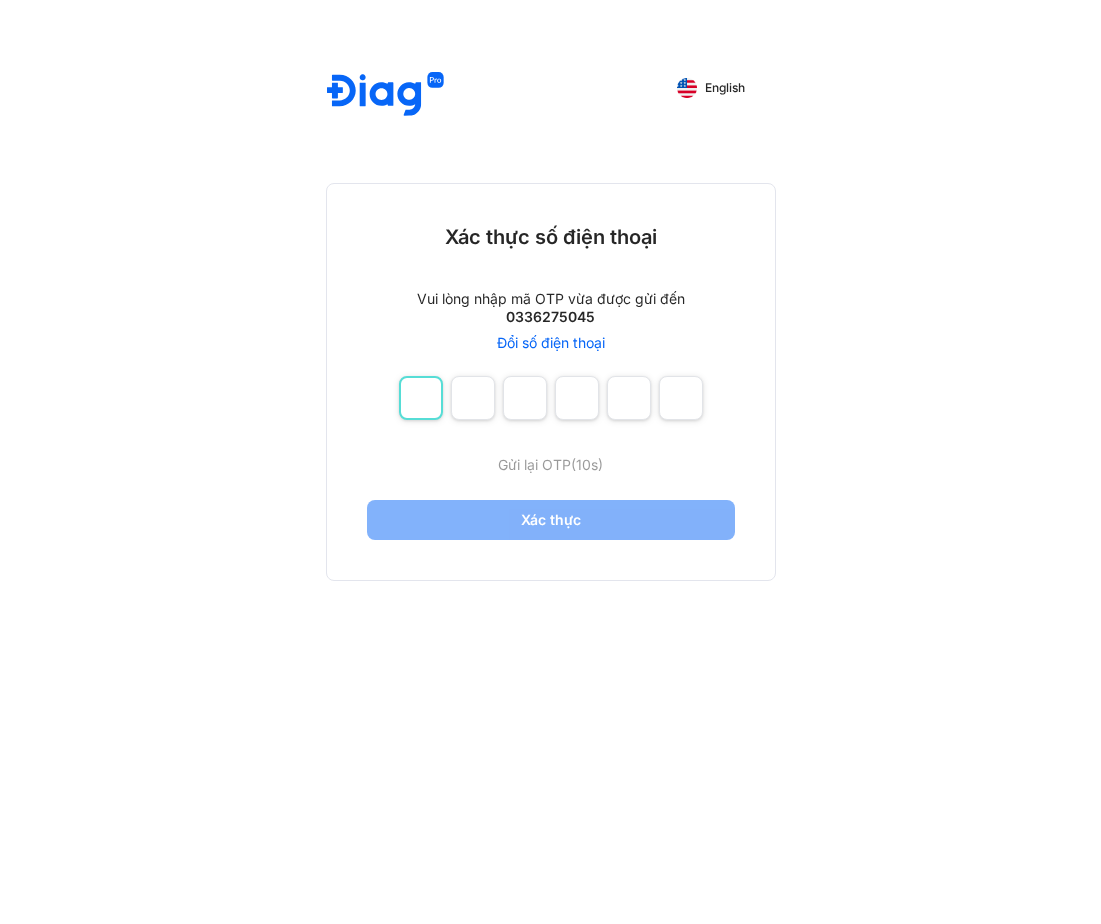 type on "*" 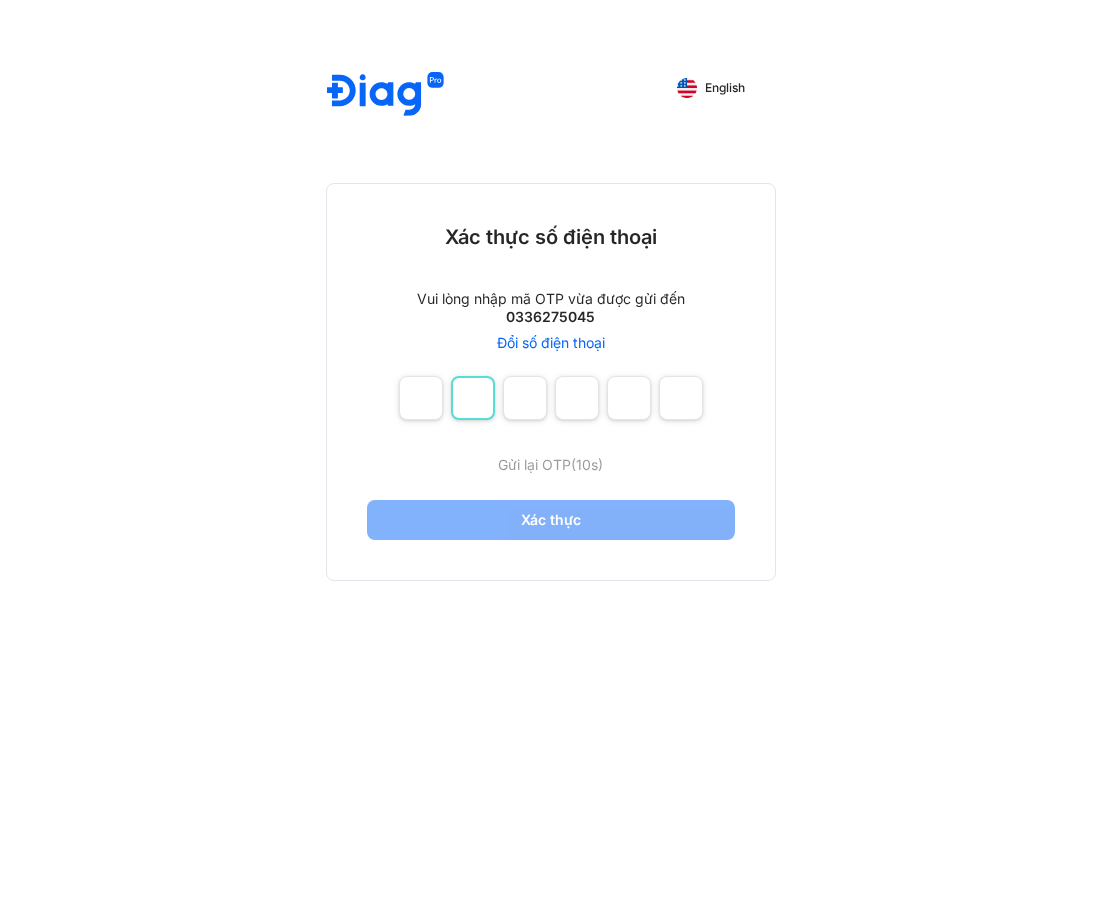 type on "*" 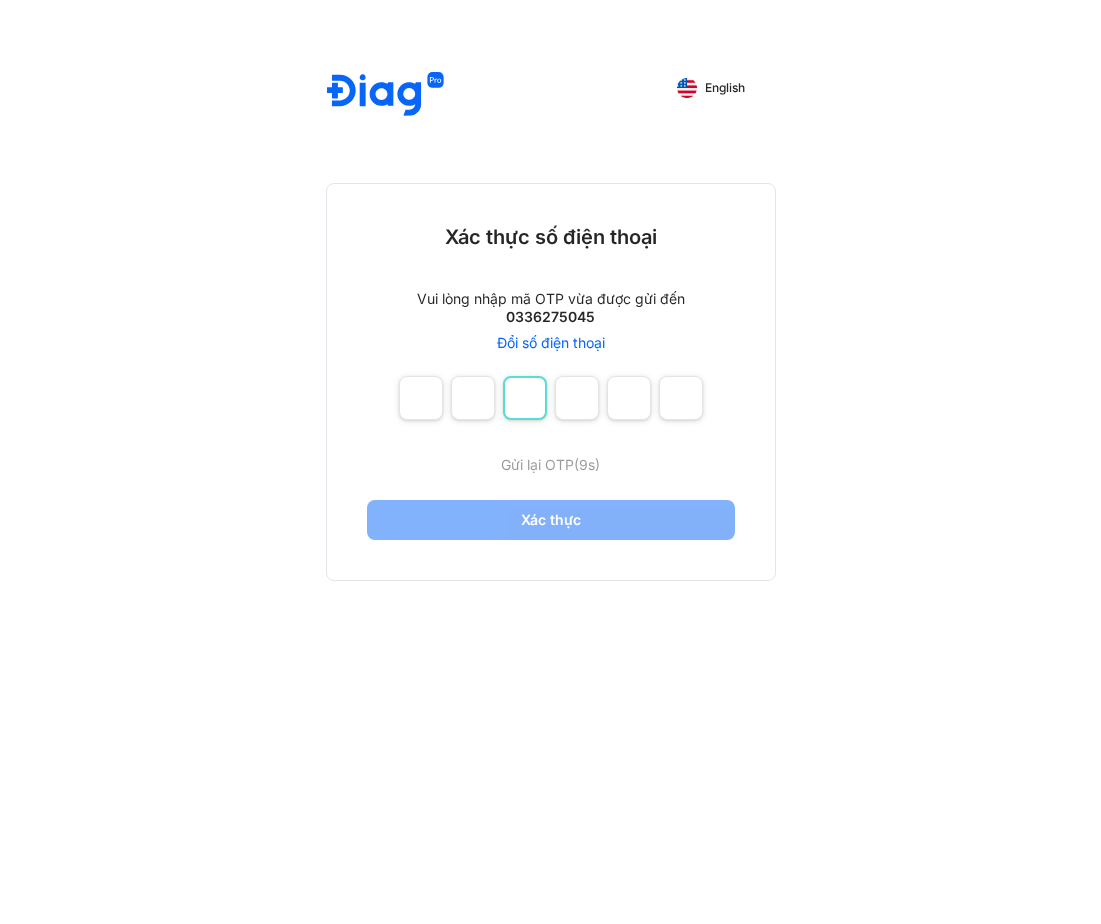 type on "*" 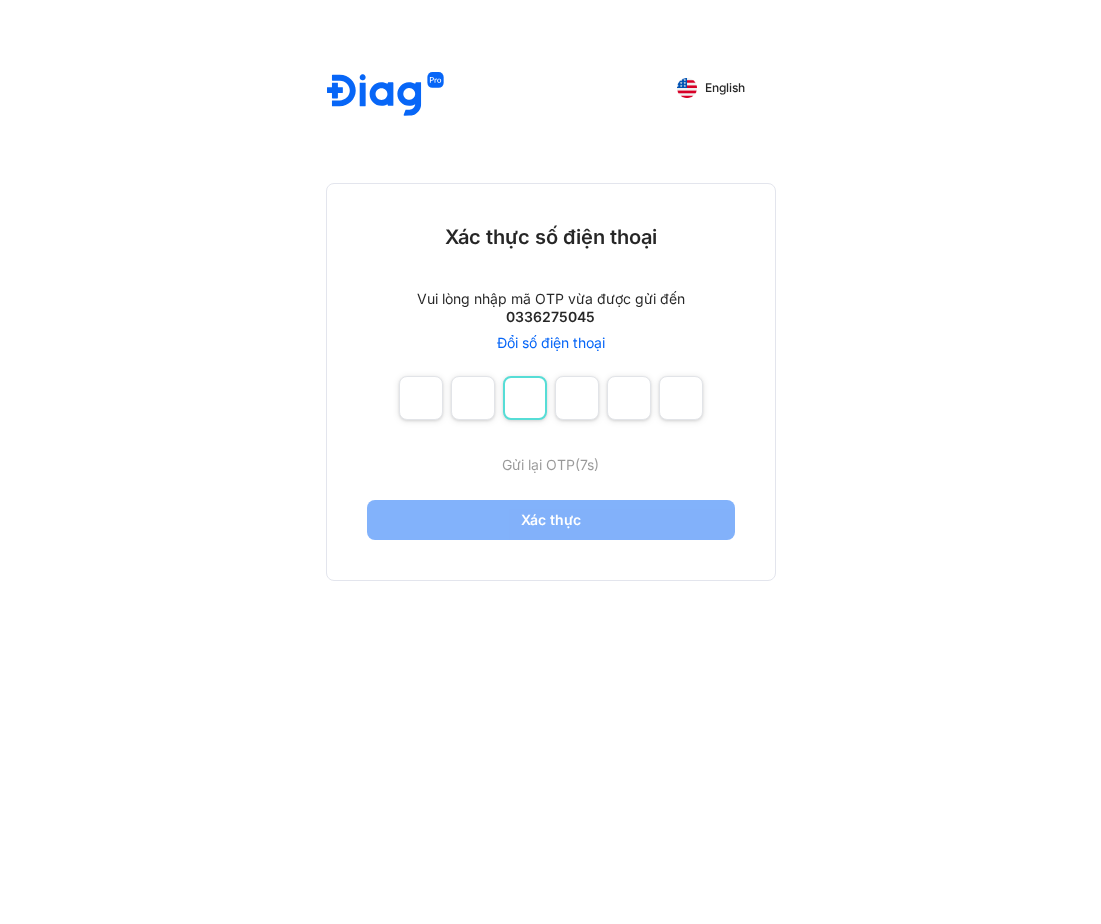 type 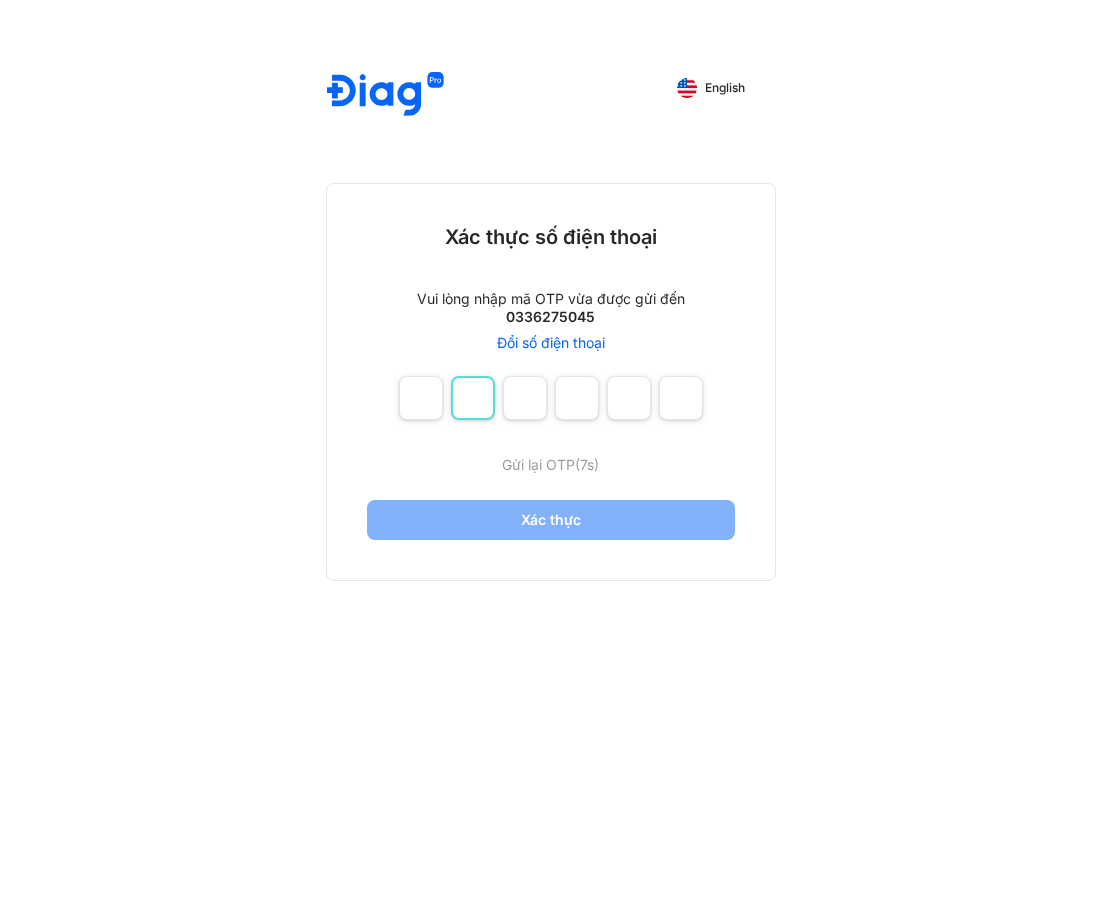 type 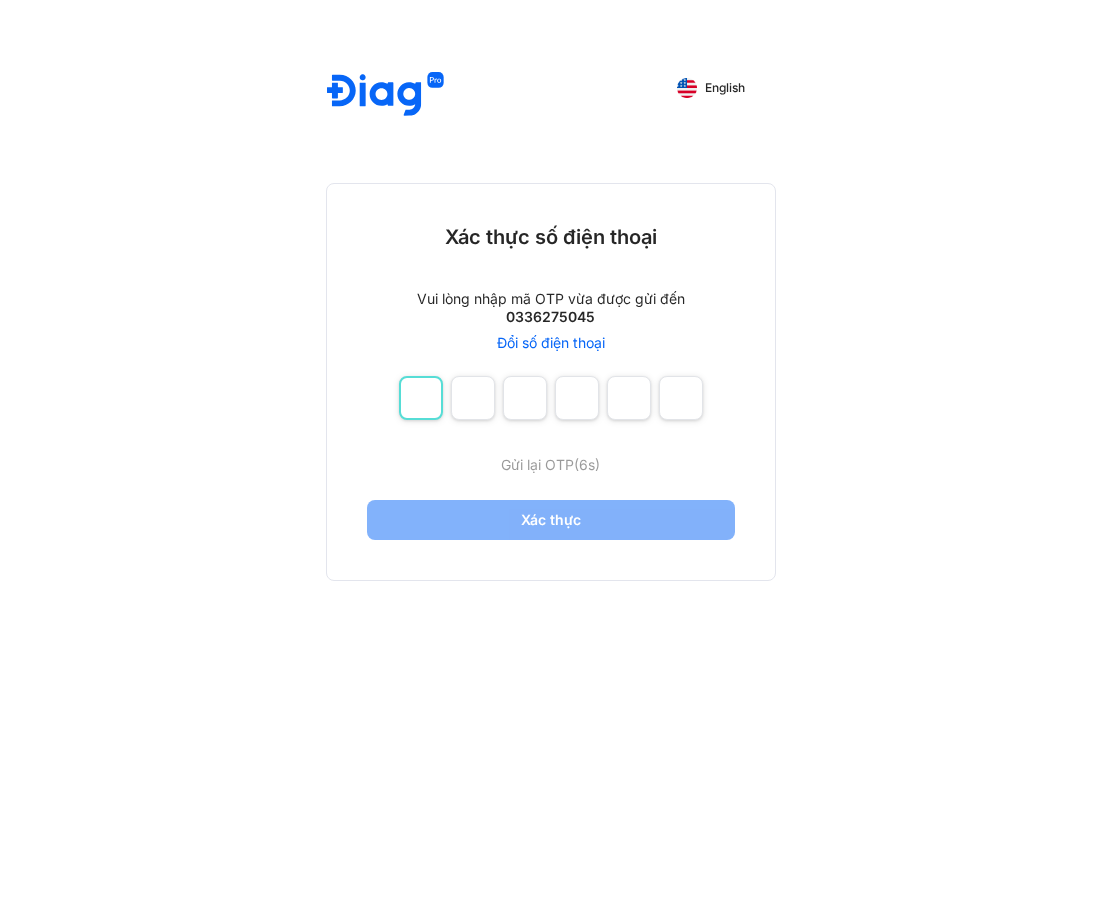 type on "*" 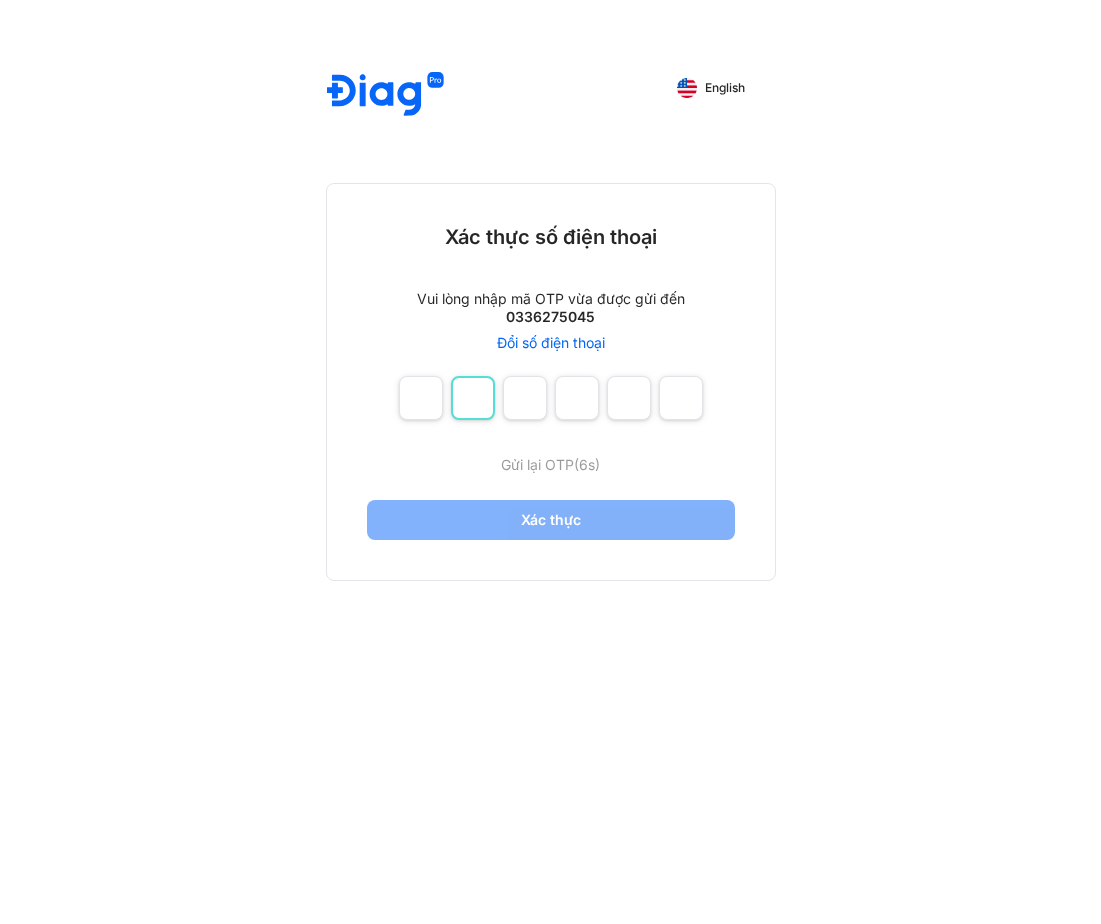 type on "*" 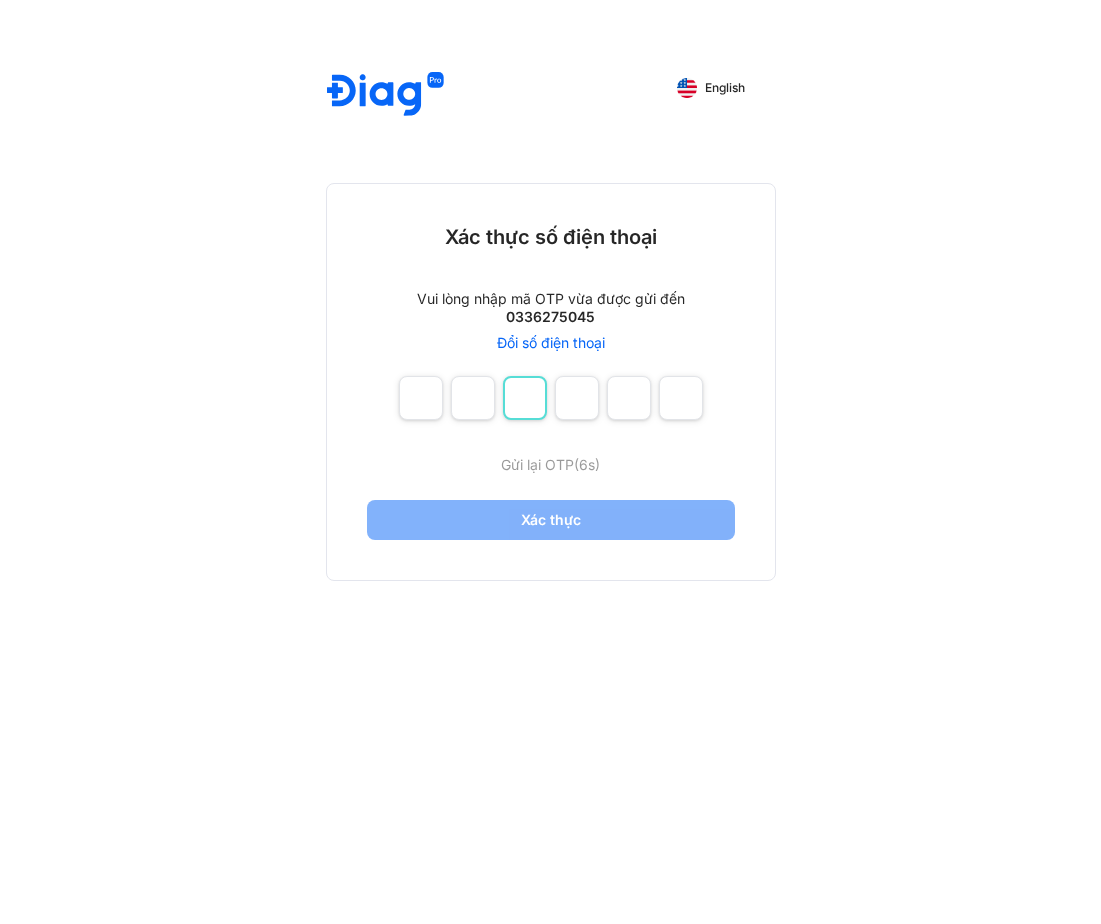 type on "*" 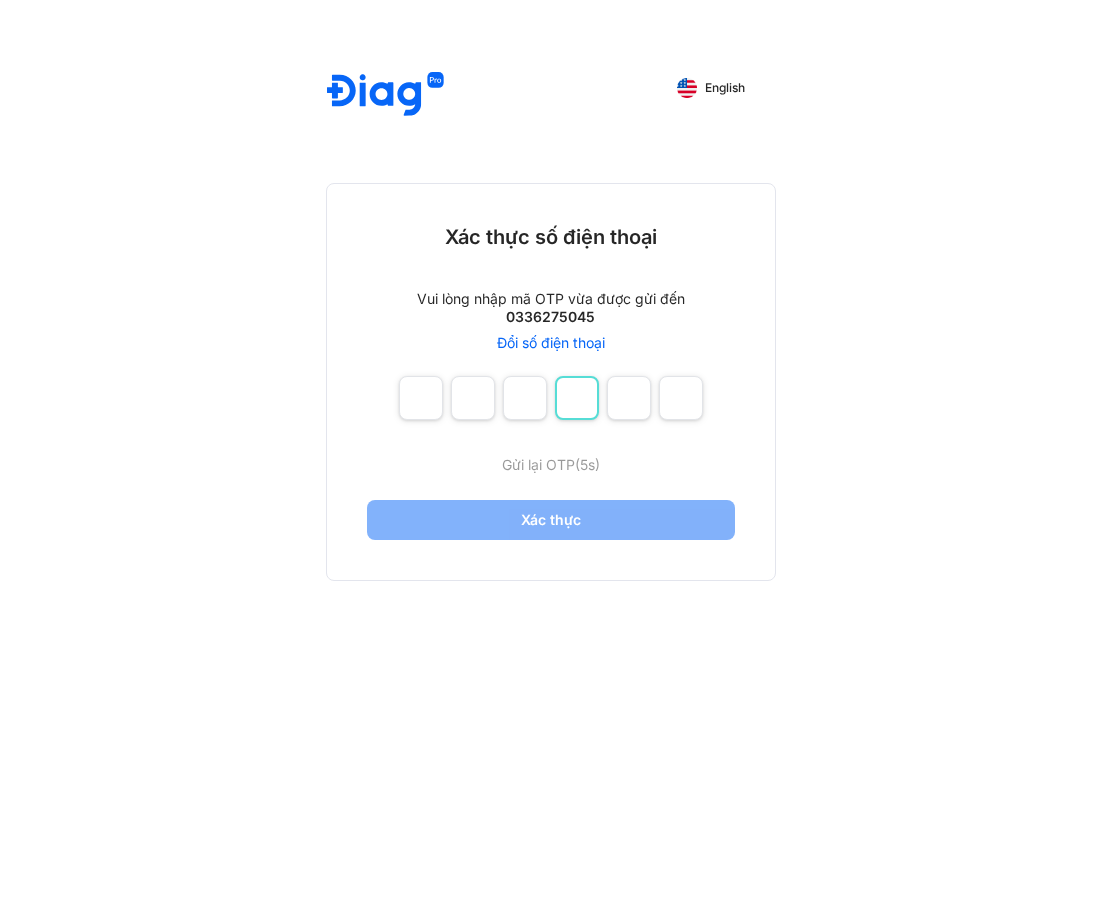 type on "*" 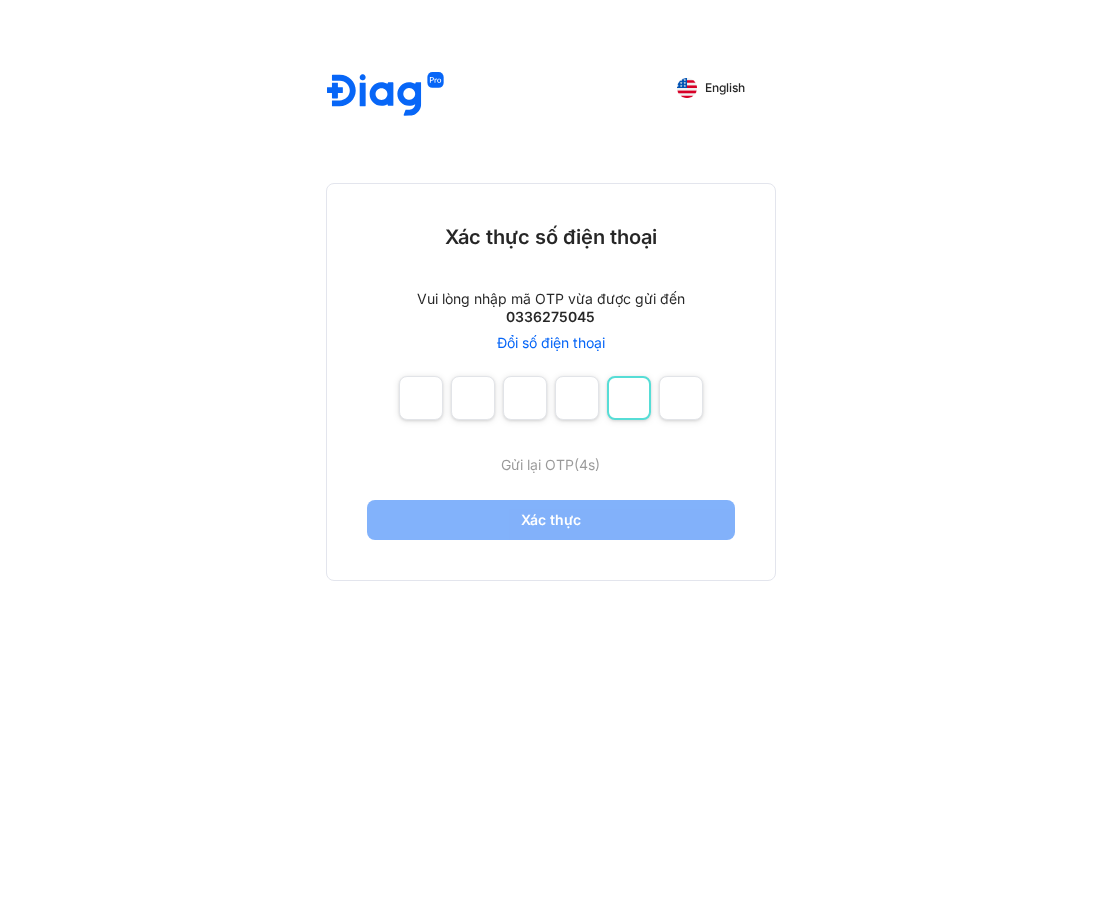 type on "*" 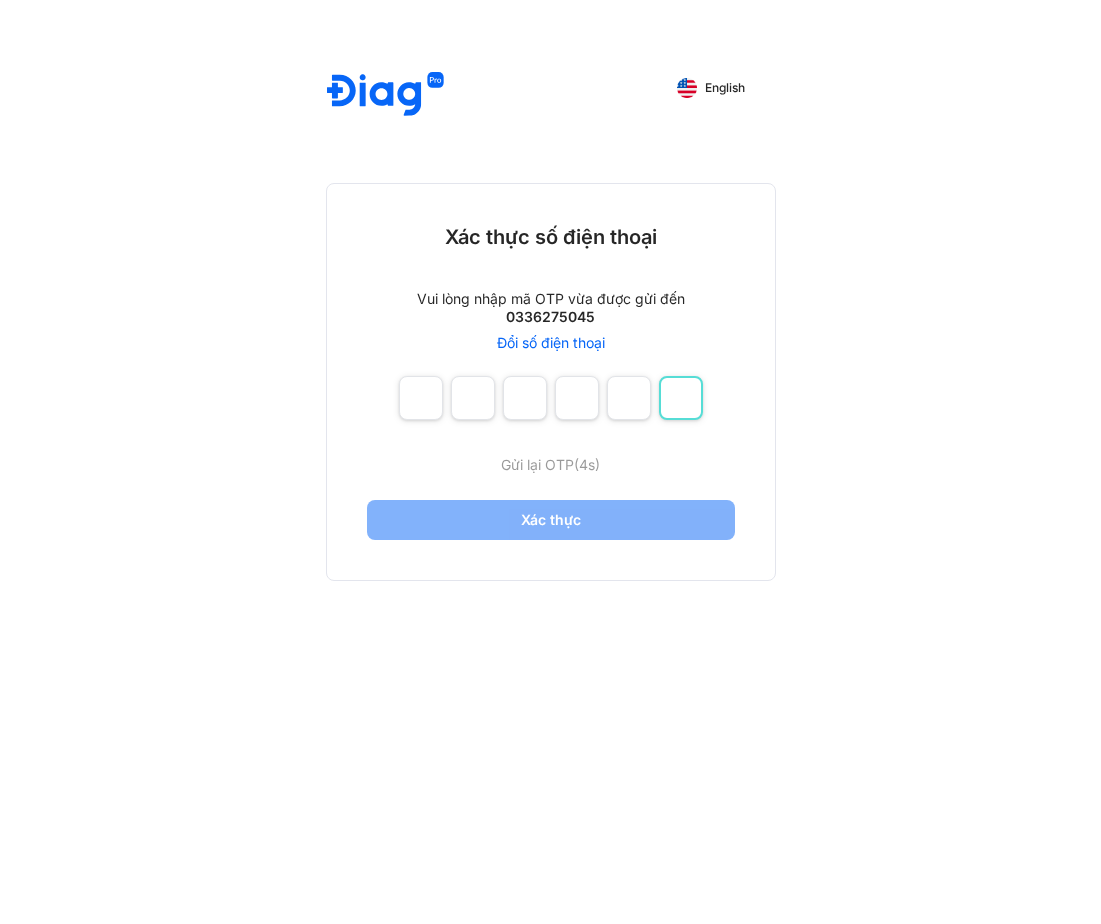 type on "*" 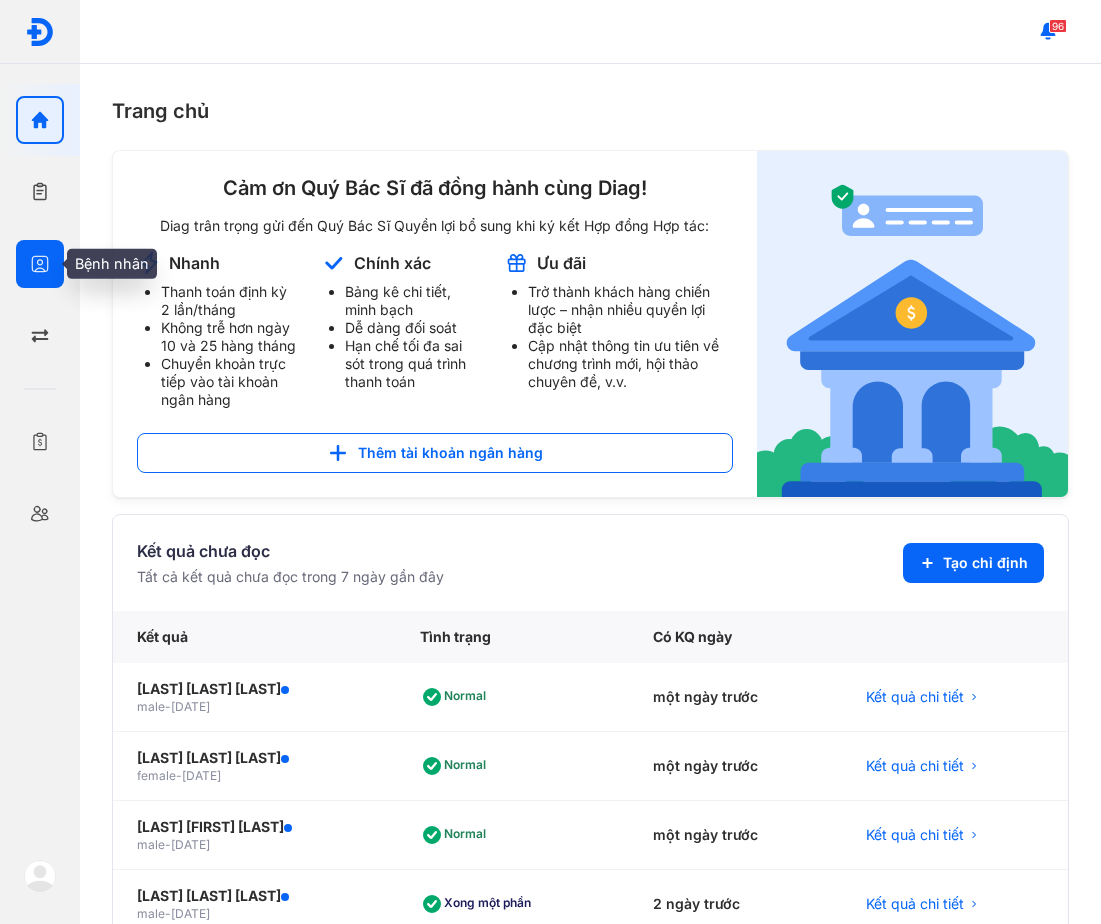 click 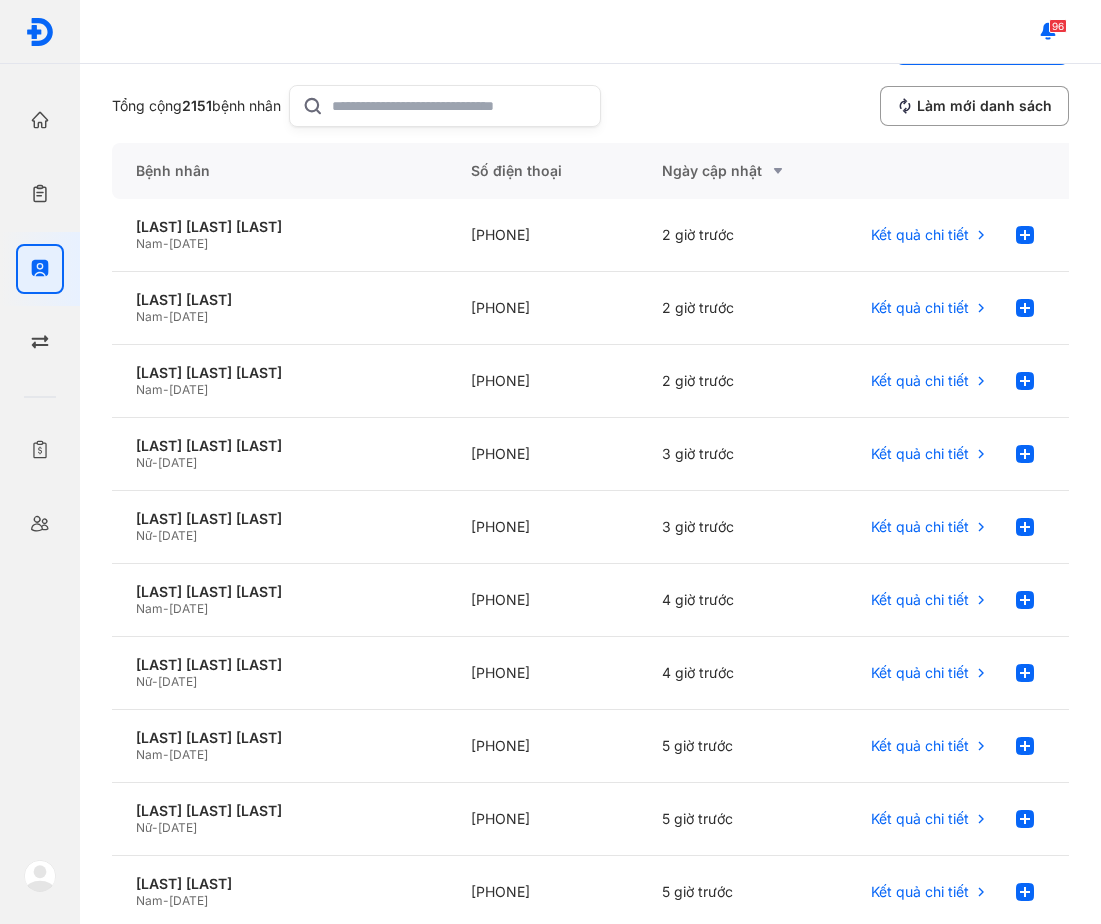 scroll, scrollTop: 100, scrollLeft: 0, axis: vertical 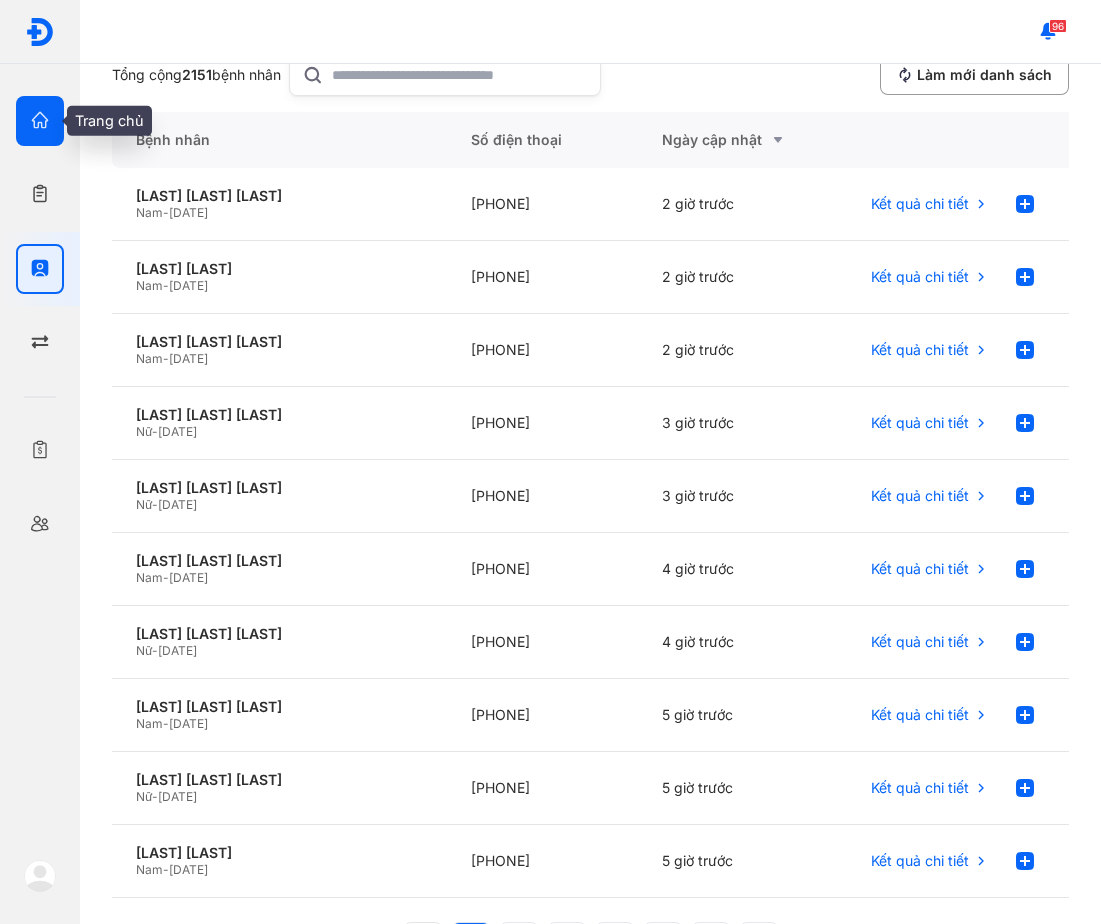 click at bounding box center [40, 121] 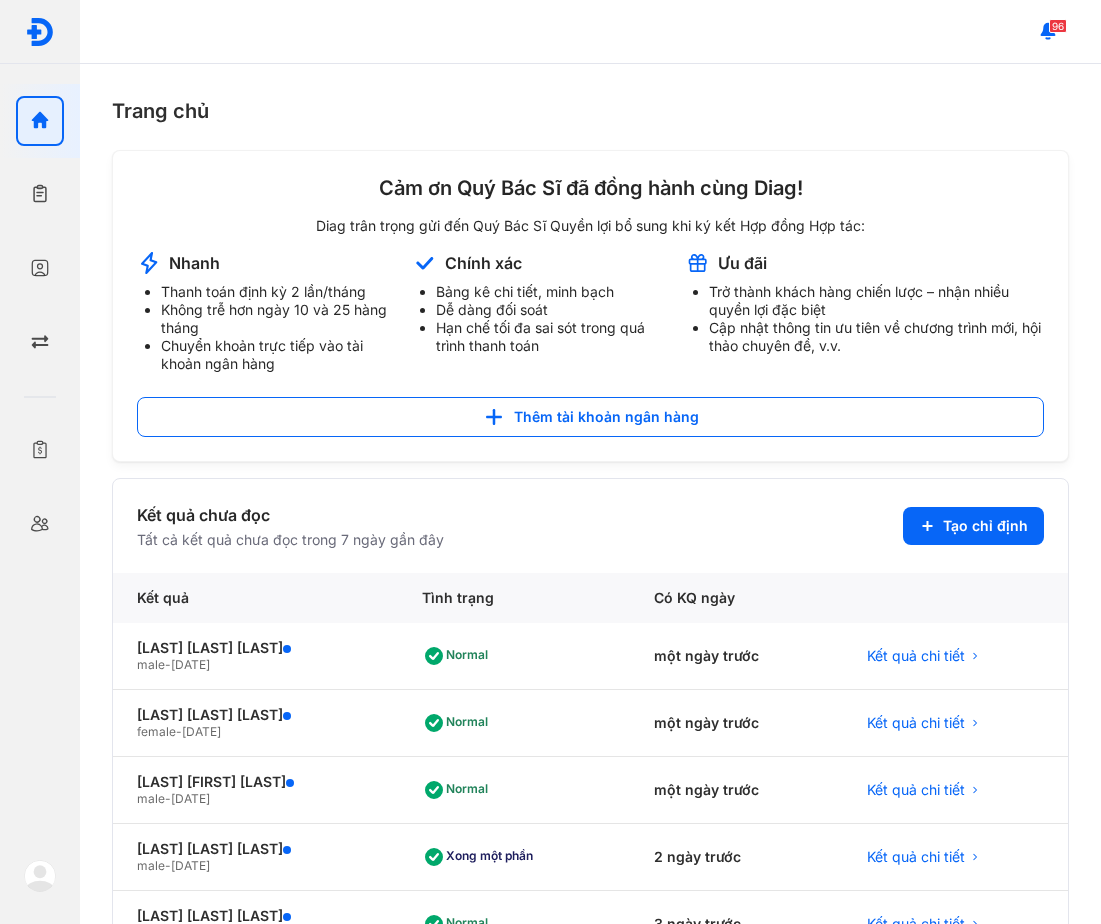 click on "Trang chủ Cảm ơn Quý Bác Sĩ đã đồng hành cùng Diag! Diag trân trọng gửi đến Quý Bác Sĩ Quyền lợi bổ sung khi ký kết Hợp đồng Hợp tác: Nhanh Thanh toán định kỳ 2 lần/tháng Không trễ hơn ngày 10 và 25 hàng tháng Chuyển khoản trực tiếp vào tài khoản ngân hàng Chính xác Bảng kê chi tiết, minh bạch Dễ dàng đối soát Hạn chế tối đa sai sót trong quá trình thanh toán Ưu đãi Trở thành khách hàng chiến lược – nhận nhiều quyền lợi đặc biệt Cập nhật thông tin ưu tiên về chương trình mới, hội thảo chuyên đề, v.v.  Thêm tài khoản ngân hàng Kết quả chưa đọc Tất cả kết quả chưa đọc trong 7 ngày gần đây Tạo chỉ định Kết quả Tình trạng Có KQ ngày HỒ SỸ QUÝ  male  -  15/09/1998    Normal một ngày trước Kết quả chi tiết PHẠM THỊ HUYỀN  female  -  08/11/1975    Normal một ngày trước Kết quả chi tiết" at bounding box center [590, 494] 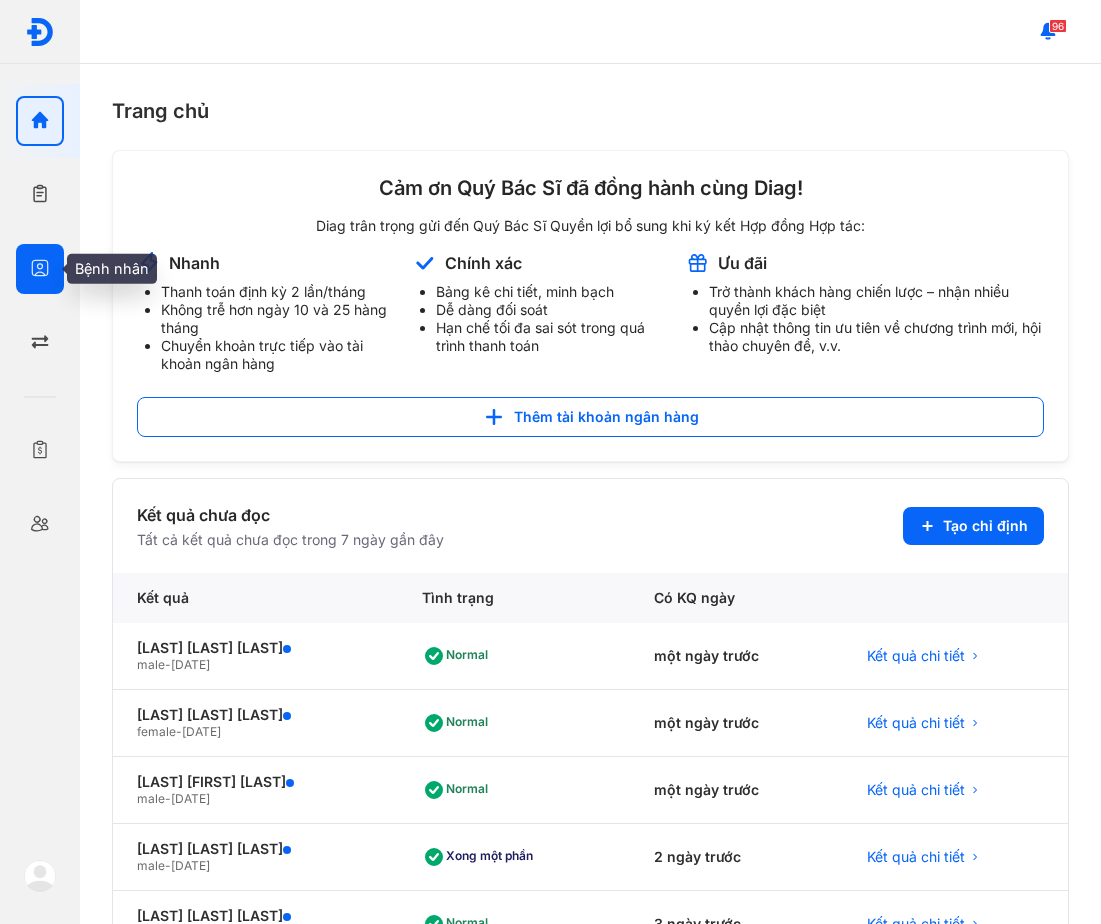 click at bounding box center (40, 269) 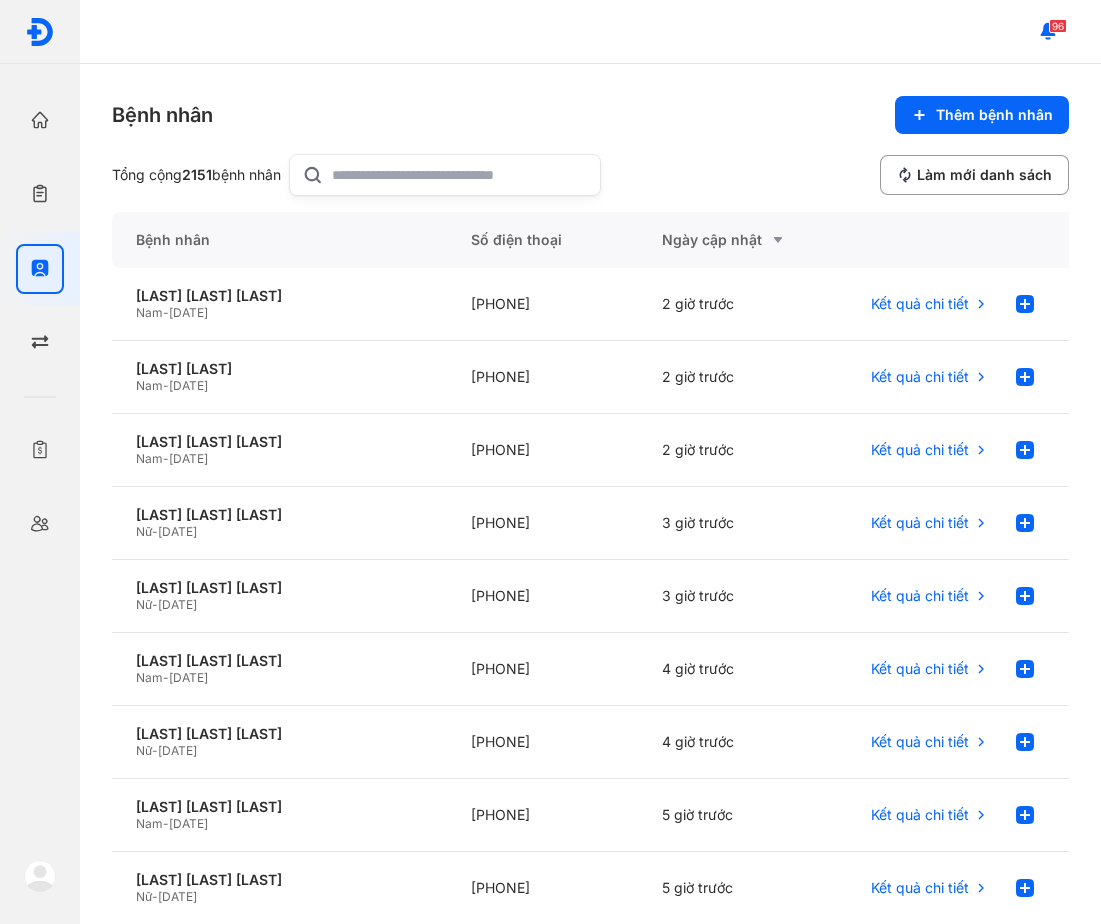 click on "Bệnh nhân Thêm bệnh nhân Tổng cộng  2151  bệnh nhân Làm mới danh sách Bệnh nhân Số điện thoại Ngày cập nhật  NGUYỄN THÀNH CAO Nam  -  12/10/1955 +84984918103 2 giờ trước Kết quả chi tiết SUI SHEN Nam  -  27/10/1986 +84332251225 2 giờ trước Kết quả chi tiết Trương Thị Tuyết Nam  -  08/03/1973 +84925550375 2 giờ trước Kết quả chi tiết Phan Thị Thanh Thủy Nữ  -  01/08/1959 +84938642836 3 giờ trước Kết quả chi tiết Nguyễn Thị Thanh Thủy Nữ  -  18/05/1978 +84934776761 3 giờ trước Kết quả chi tiết Đặng Châu Tấn Nam  -  09/08/1978 +84879748201 4 giờ trước Kết quả chi tiết Nguyễn Lê Hồng Uyên Nữ  -  22/02/1998 +84702725534 4 giờ trước Kết quả chi tiết Hồ Kim Tiền Nam  -  15/06/1966 +84904227399 5 giờ trước Kết quả chi tiết Trần Chí Mai Nữ  -  09/12/1976 +84963111628 5 giờ trước Kết quả chi tiết An Trieu Hung Nam  -  01/03/1966 +84906666988 1" at bounding box center (590, 494) 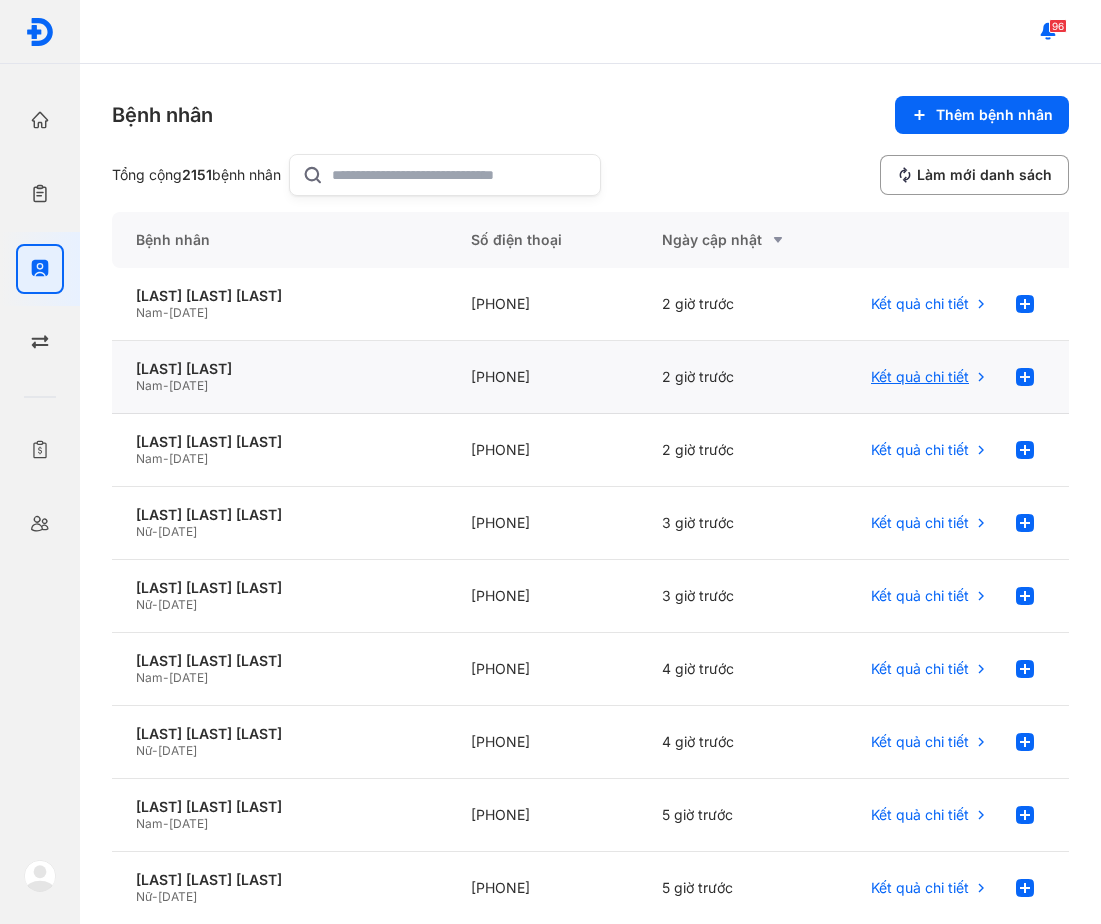 drag, startPoint x: 794, startPoint y: 89, endPoint x: 877, endPoint y: 373, distance: 295.88004 